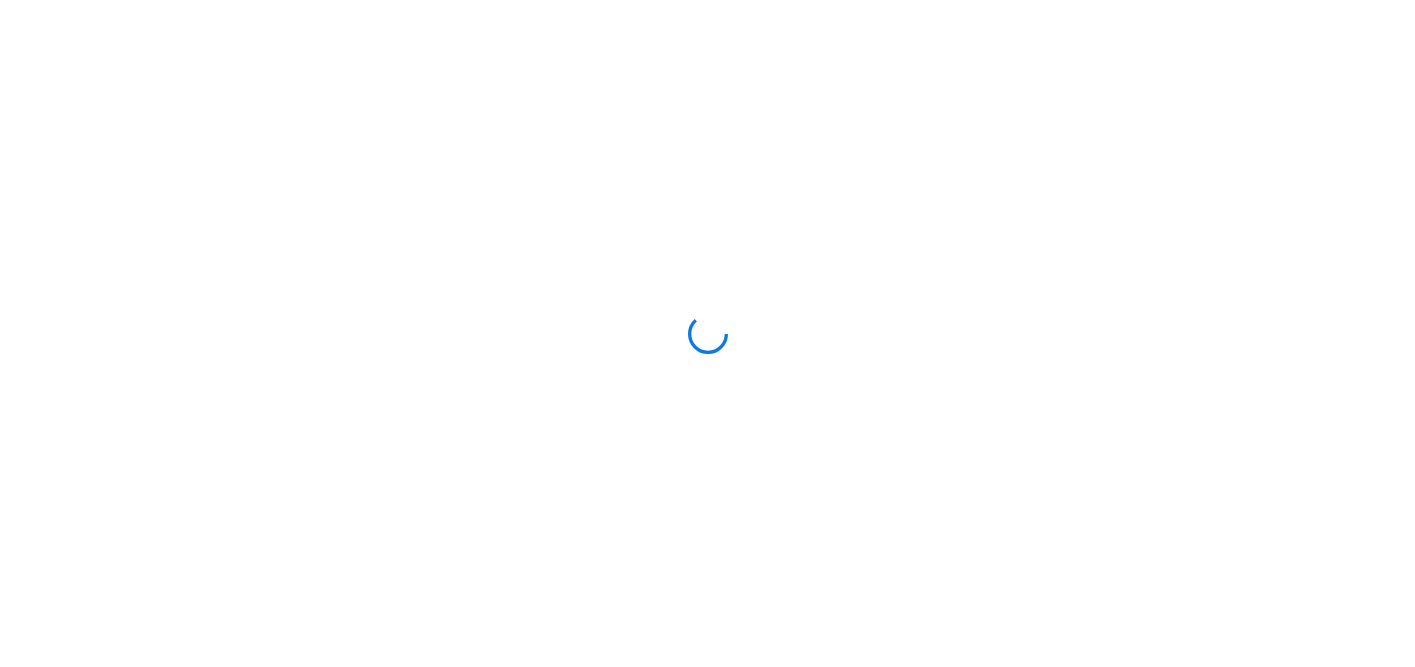 scroll, scrollTop: 0, scrollLeft: 0, axis: both 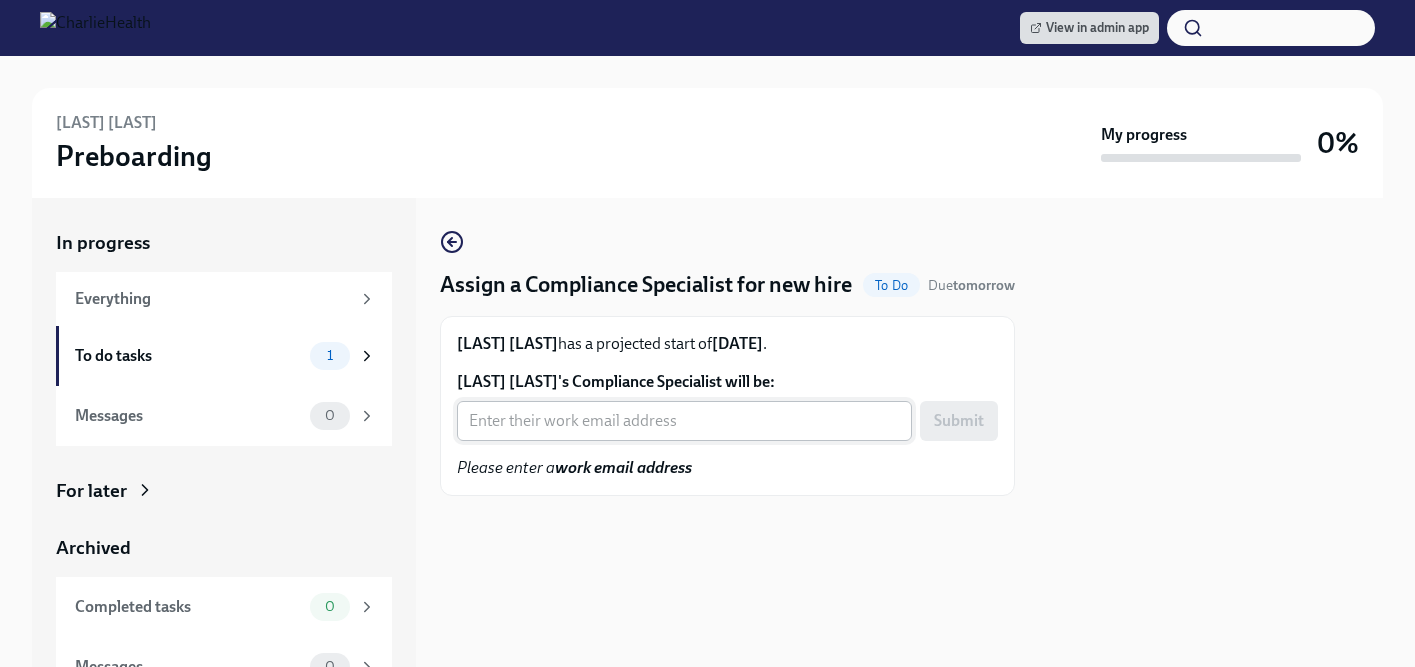 click on "Lessa Crawford's Compliance Specialist will be:" at bounding box center [684, 421] 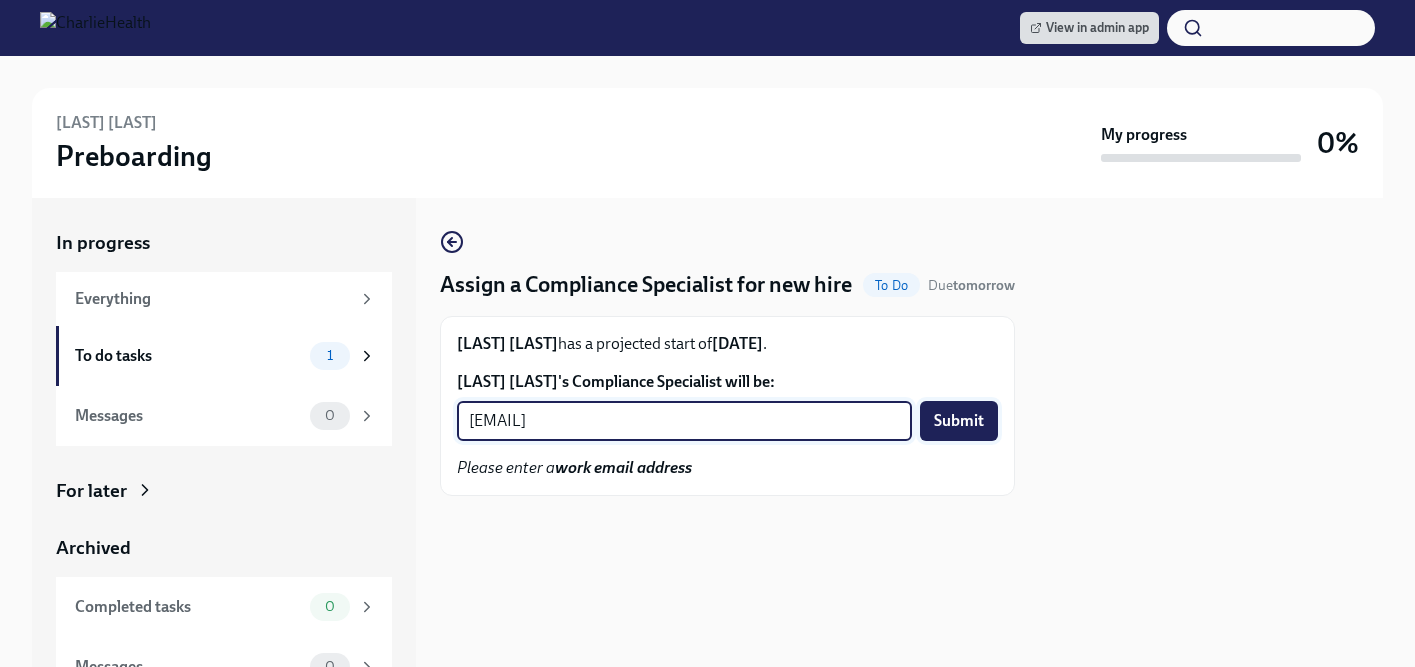 type on "michelle.winograd@charliehealth.com" 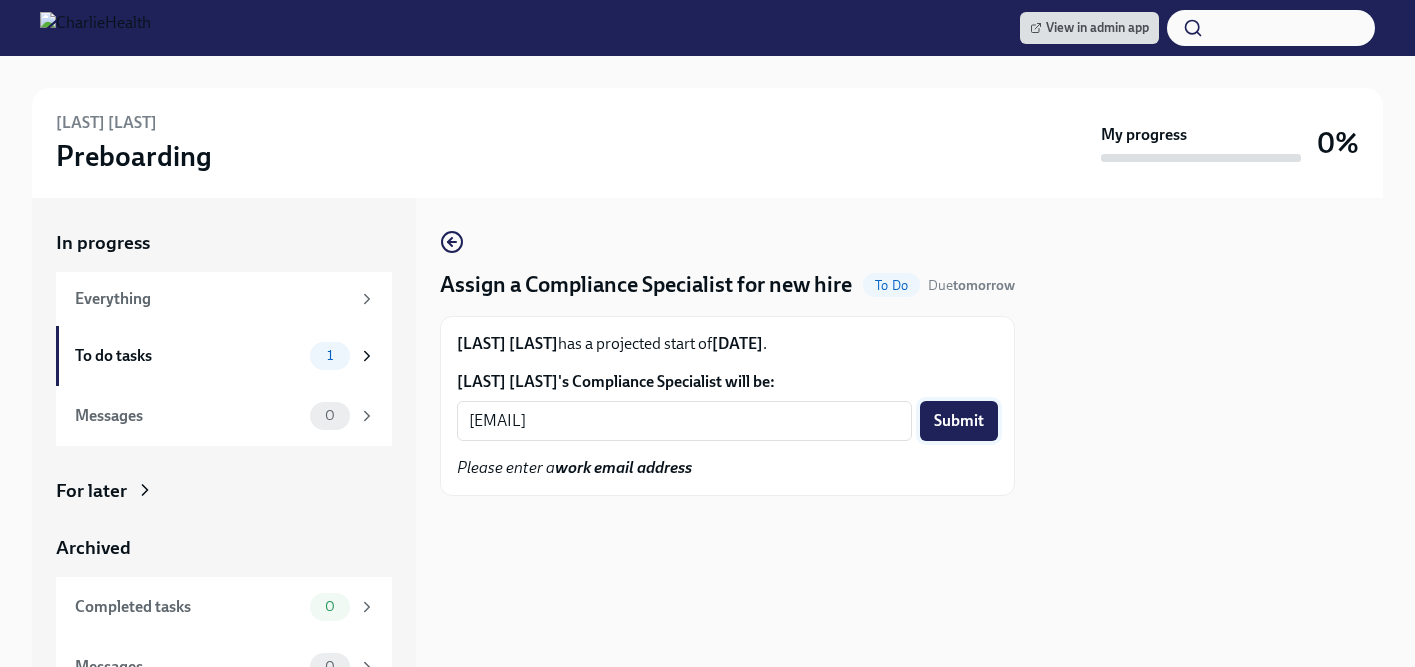 click on "Submit" at bounding box center (959, 421) 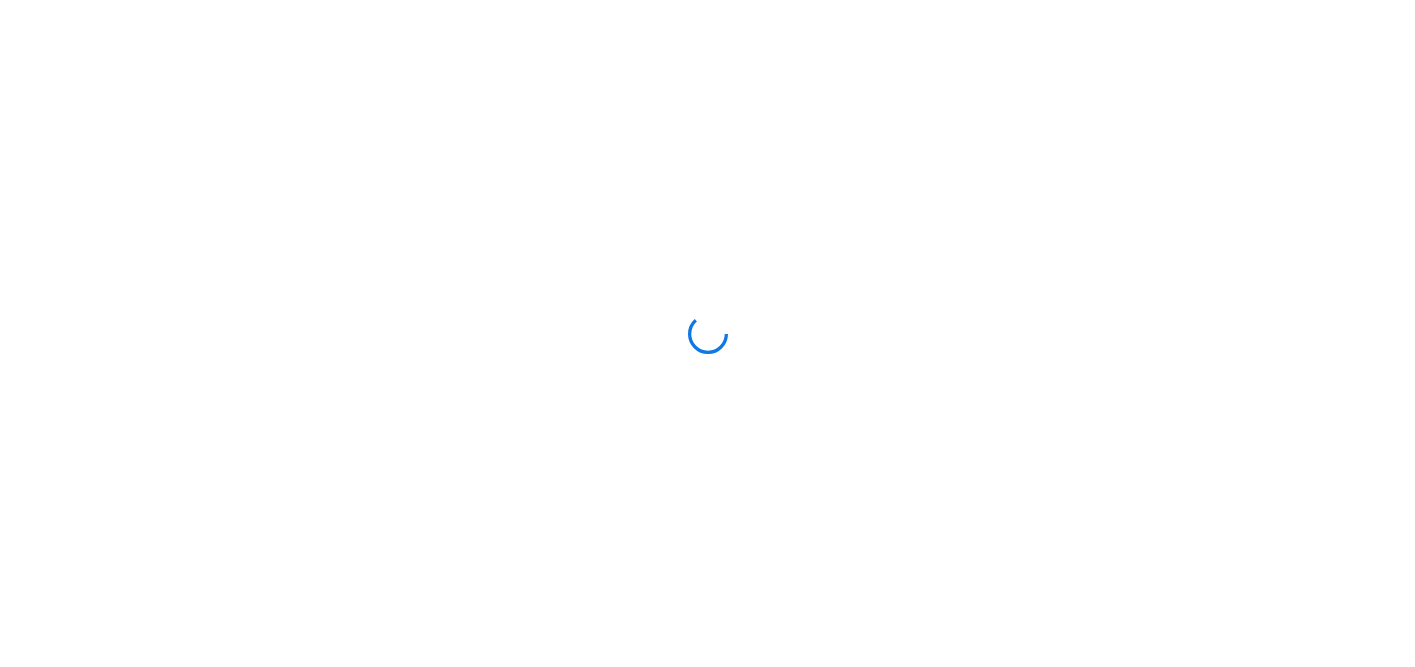 scroll, scrollTop: 0, scrollLeft: 0, axis: both 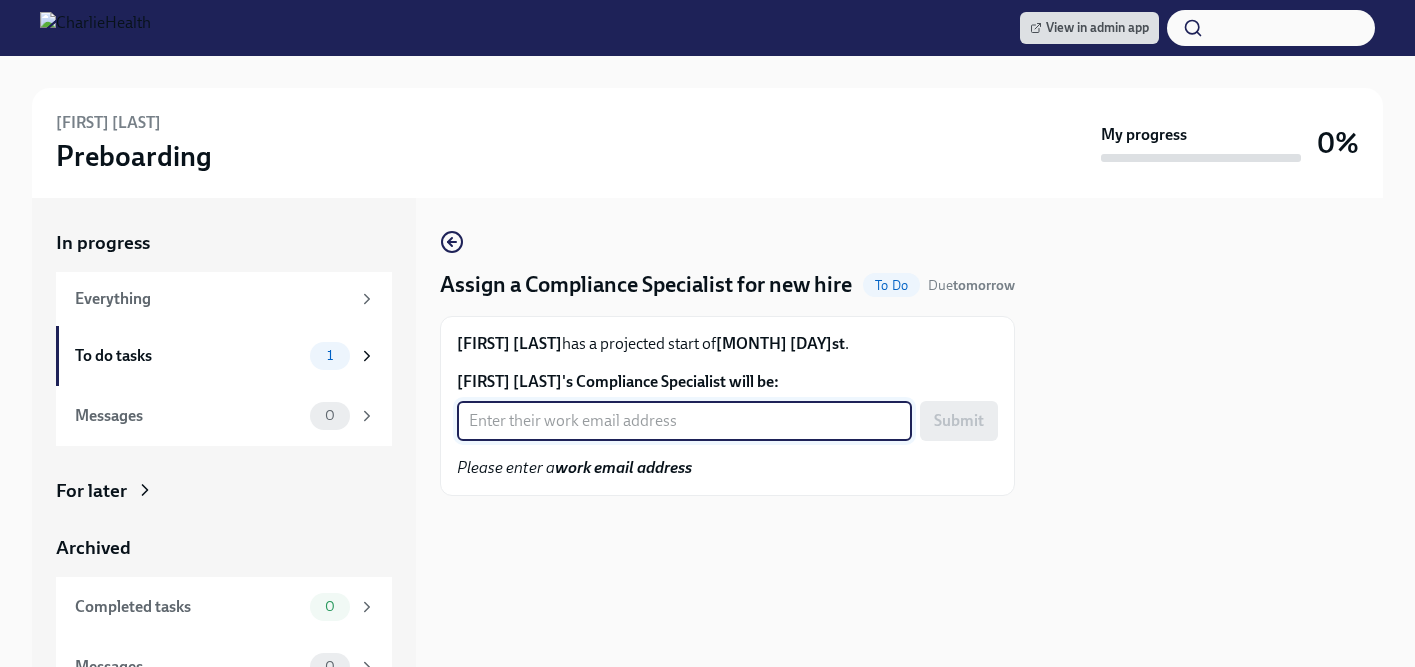 click on "Allison Cumper's Compliance Specialist will be:" at bounding box center [684, 421] 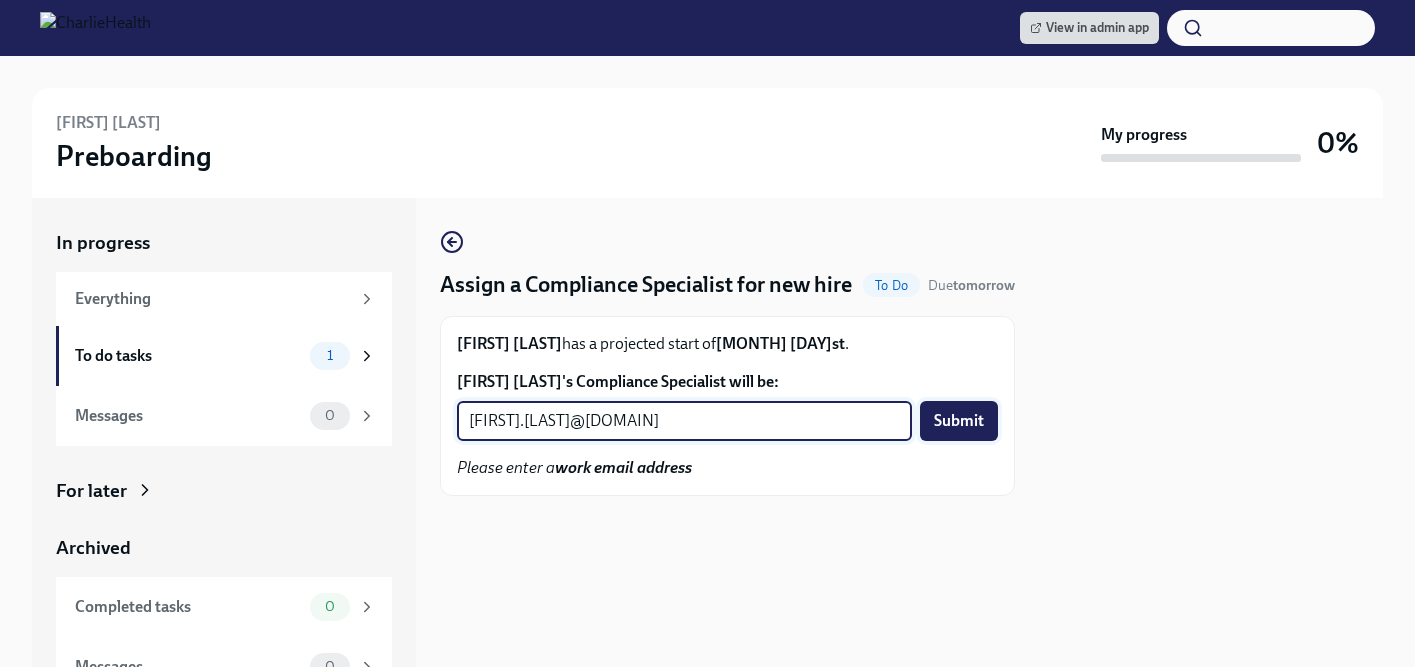 type on "jessica.barrett@charliehealth.com" 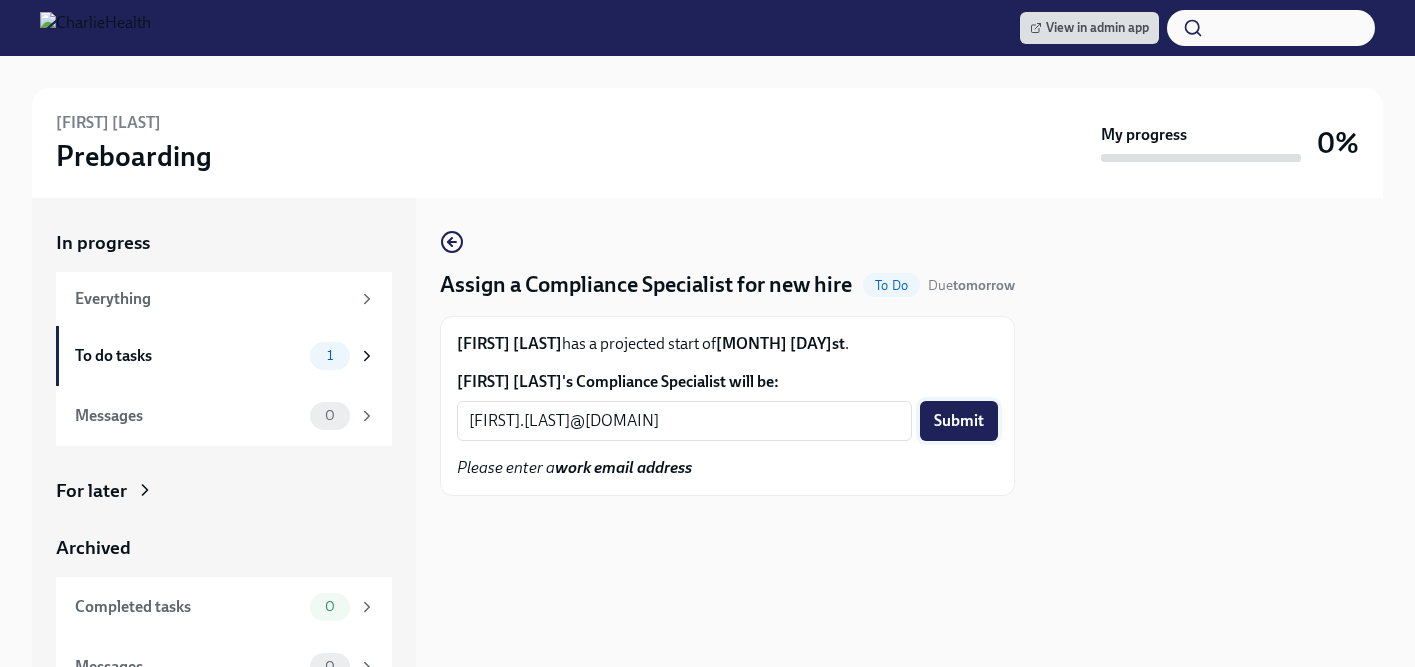 click on "Submit" at bounding box center (959, 421) 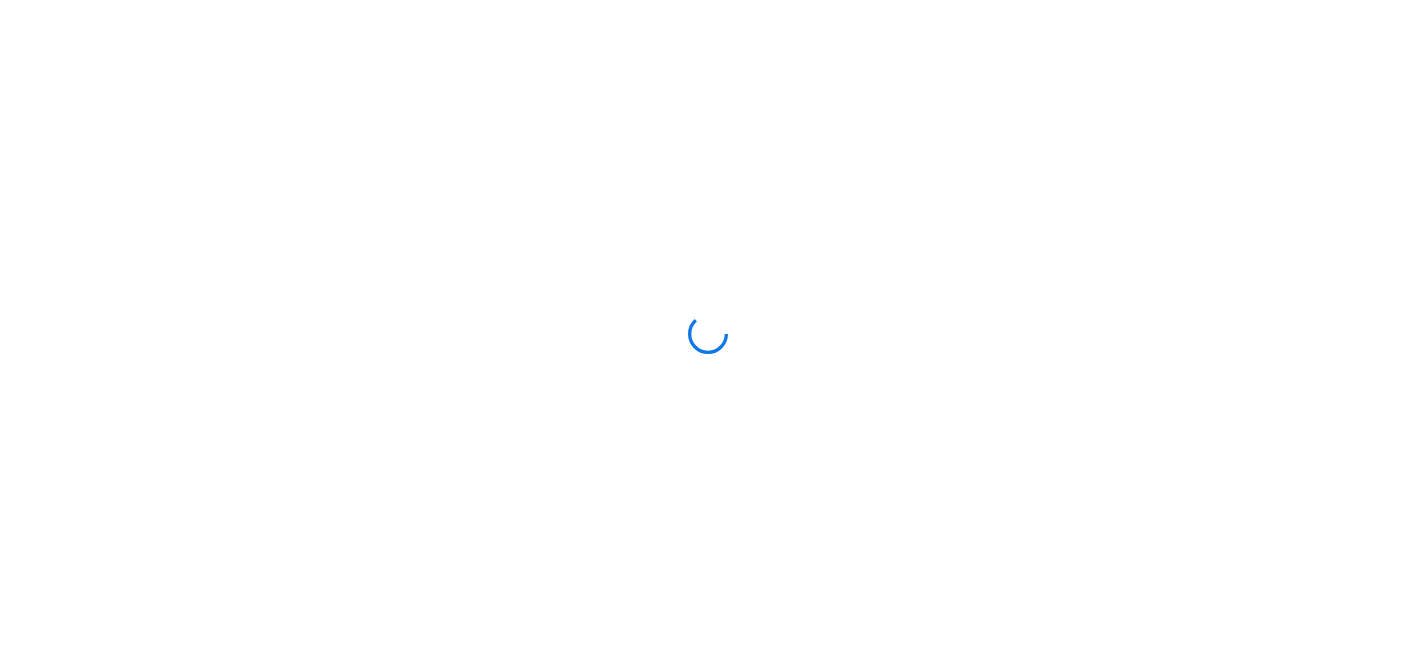 scroll, scrollTop: 0, scrollLeft: 0, axis: both 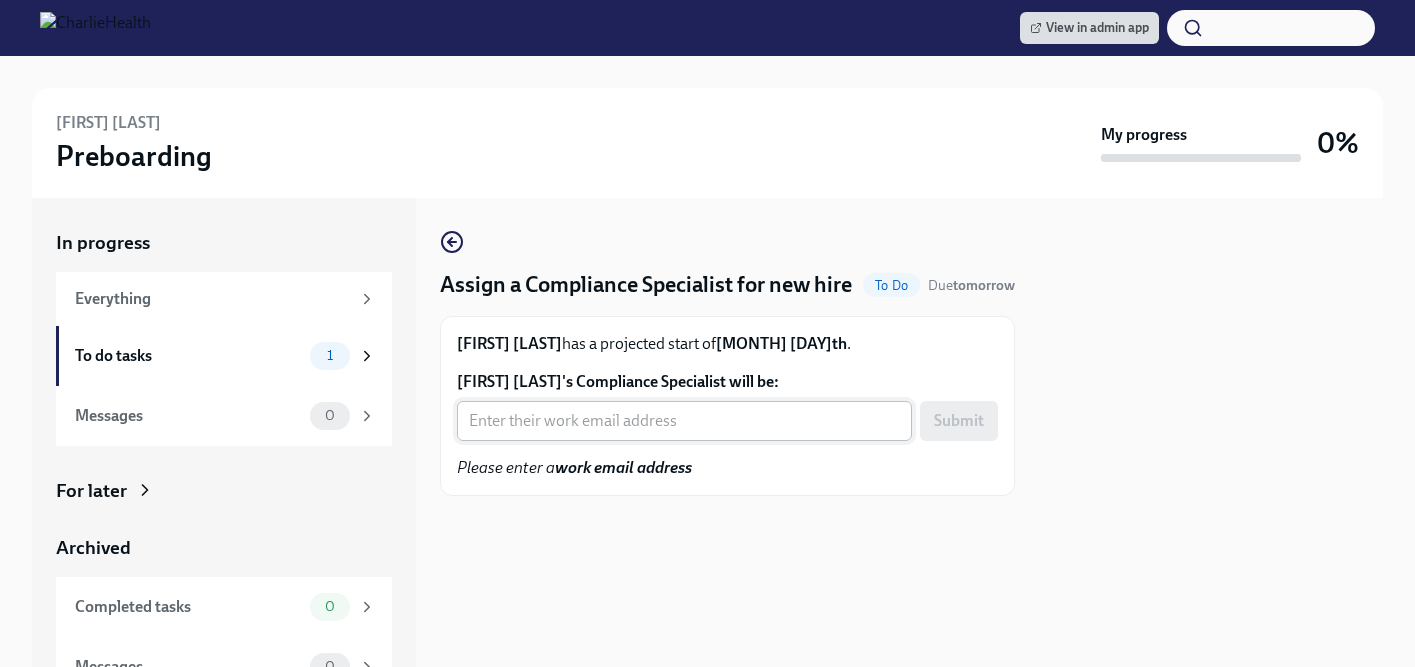 click on "[FIRST] [LAST]'s Compliance Specialist will be:" at bounding box center (684, 421) 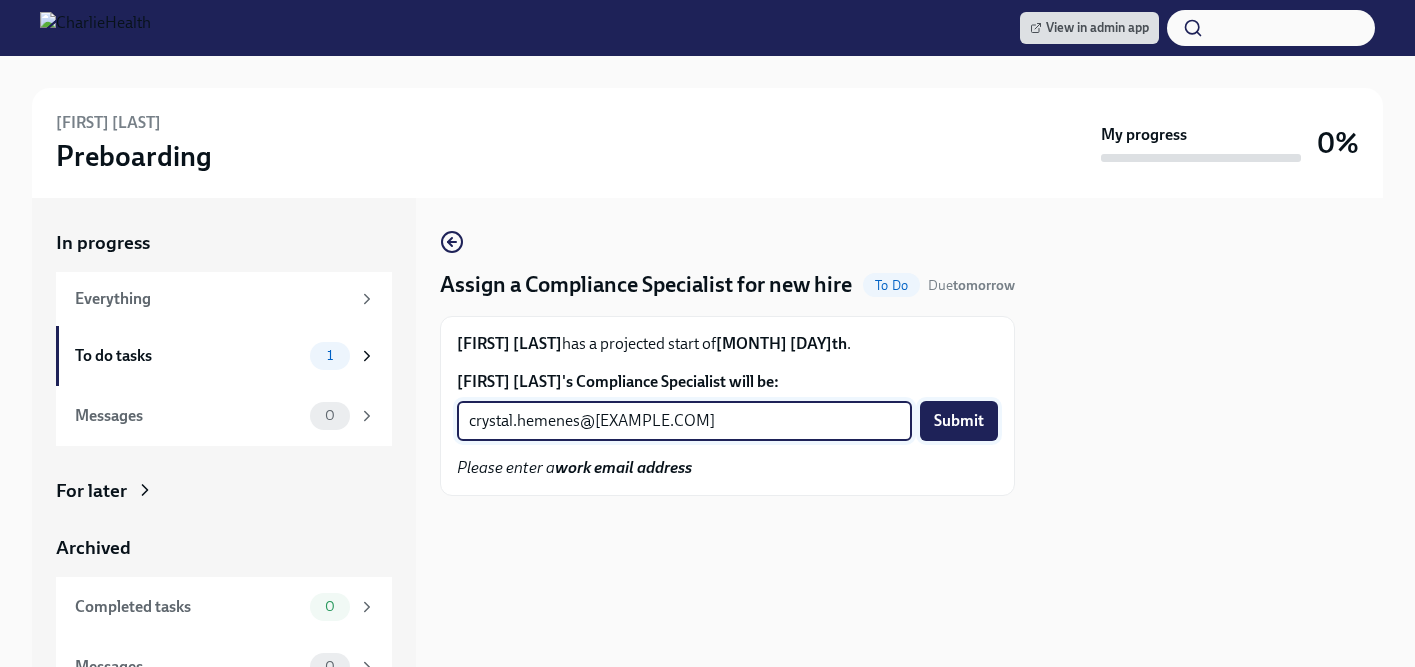 type on "crystal.hemenes@[EXAMPLE.COM]" 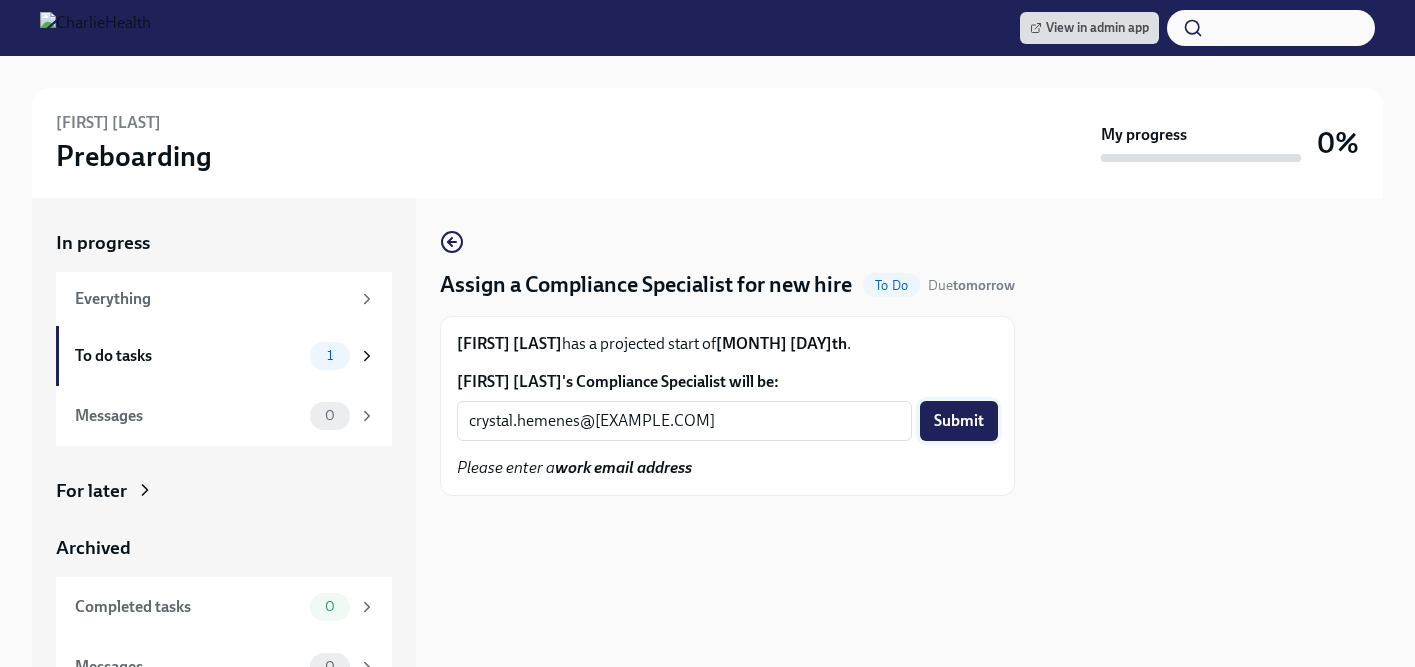 click on "Submit" at bounding box center [959, 421] 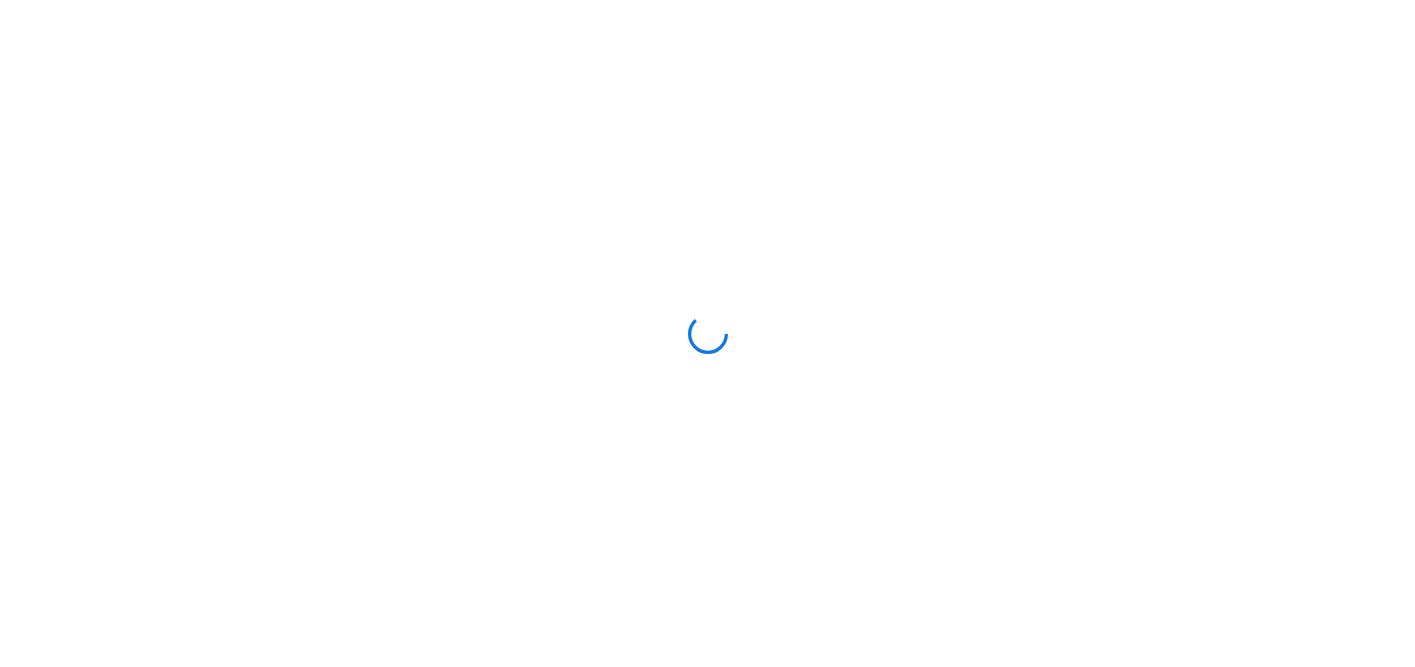 scroll, scrollTop: 0, scrollLeft: 0, axis: both 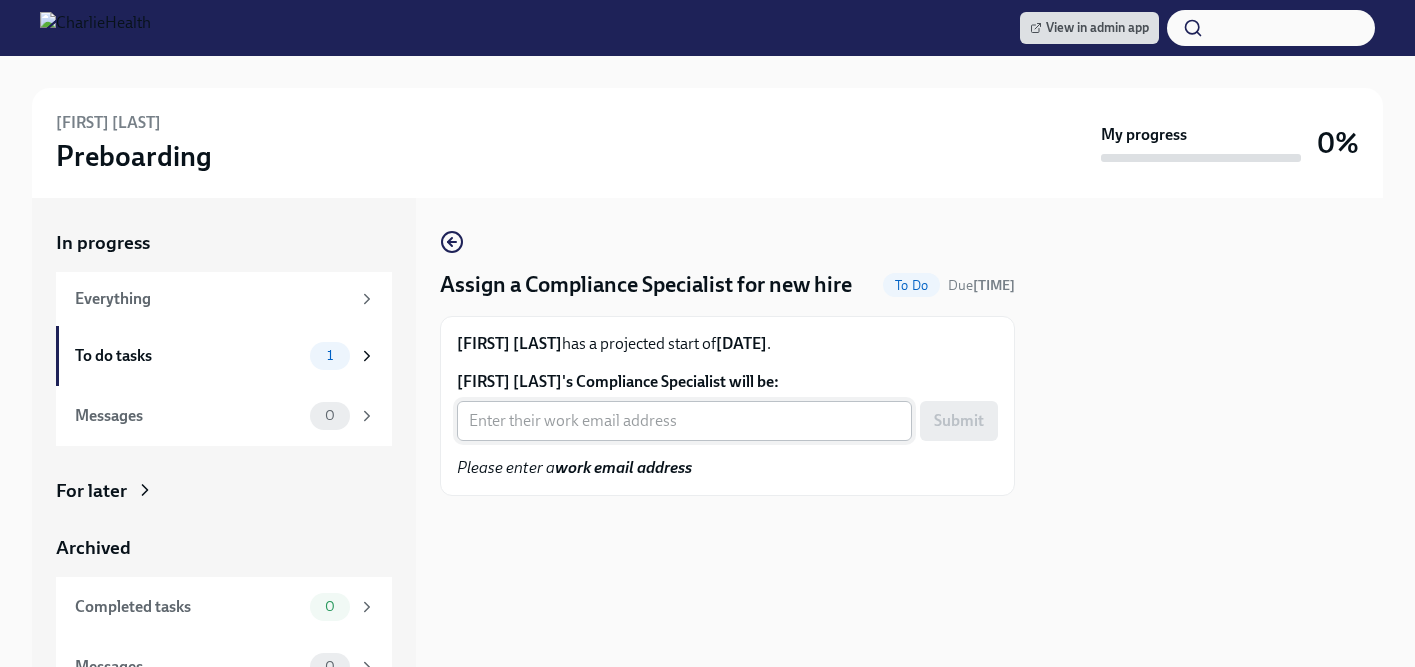 click on "Tamara Urena's Compliance Specialist will be:" at bounding box center (684, 421) 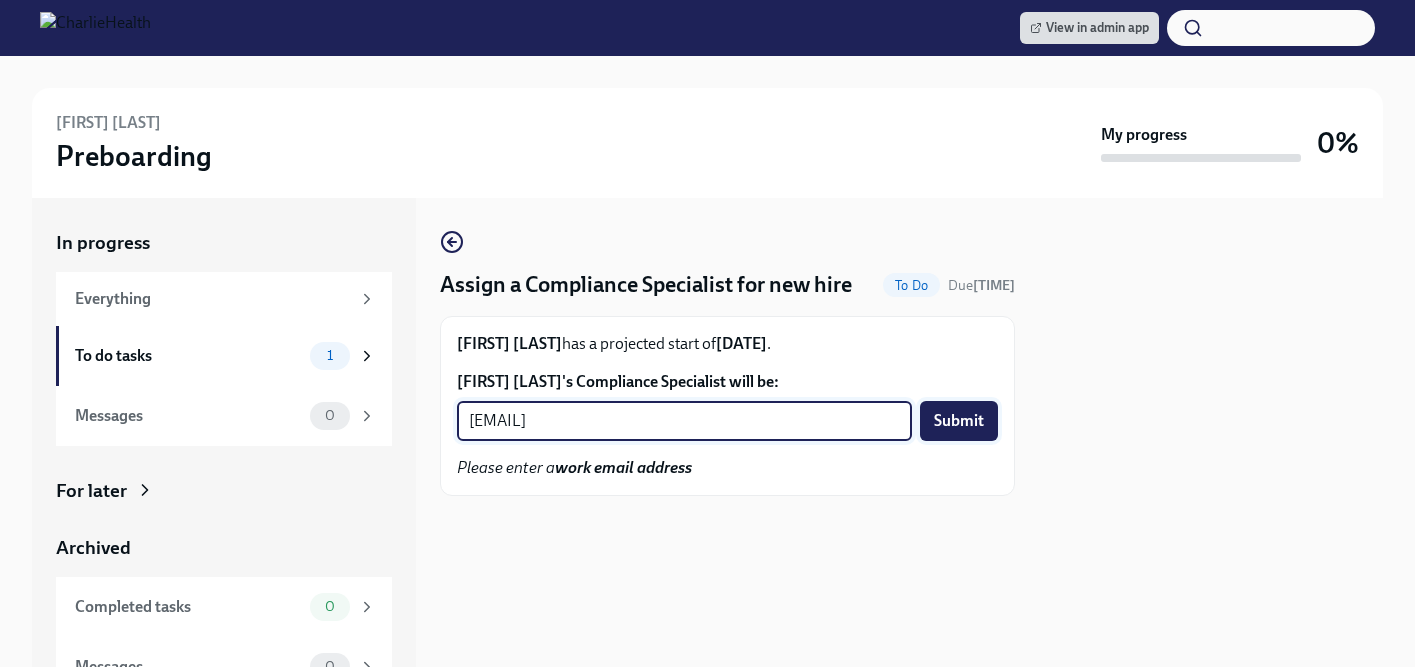 type on "[FIRST].[LAST]@[DOMAIN]" 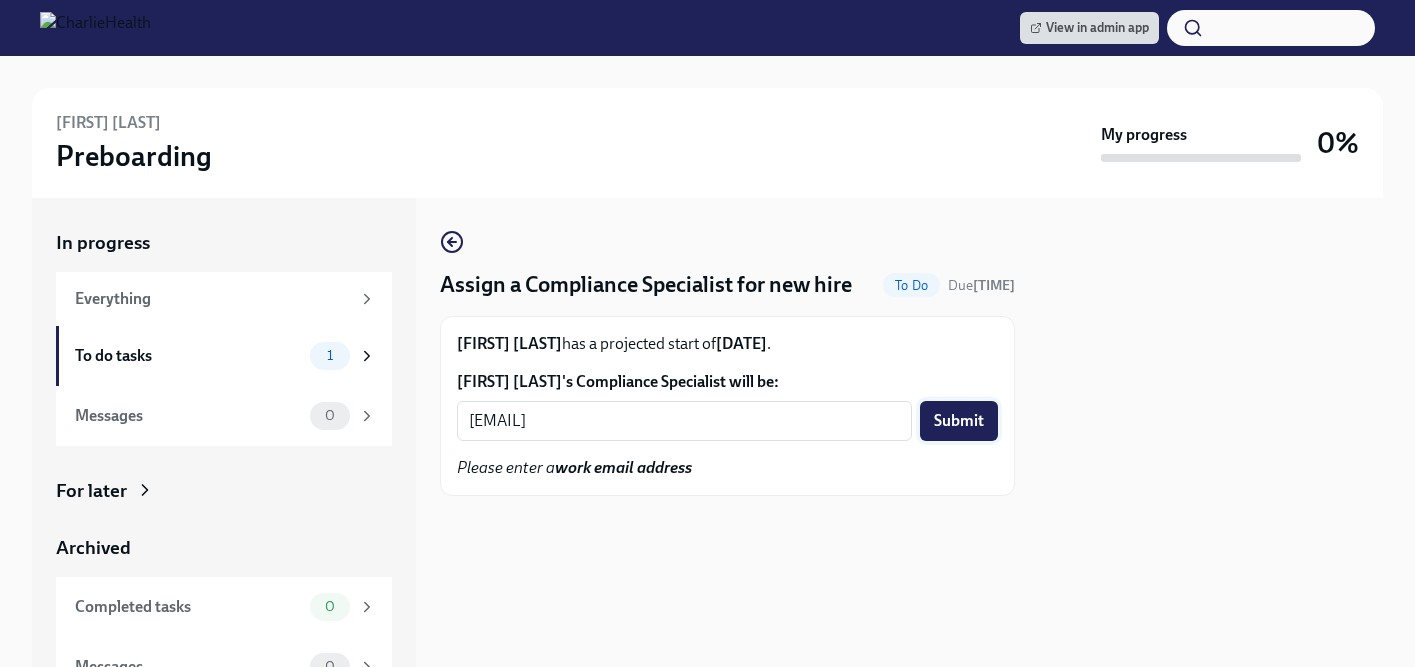 click on "Submit" at bounding box center (959, 421) 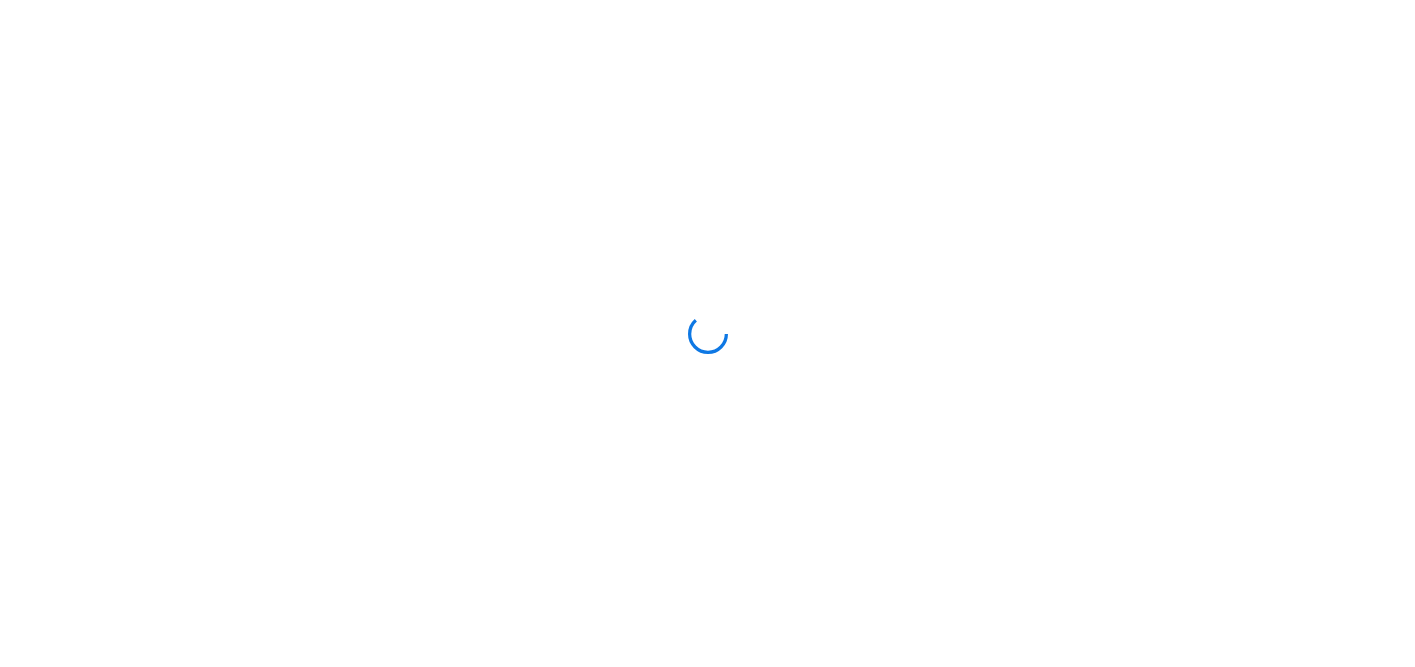 scroll, scrollTop: 0, scrollLeft: 0, axis: both 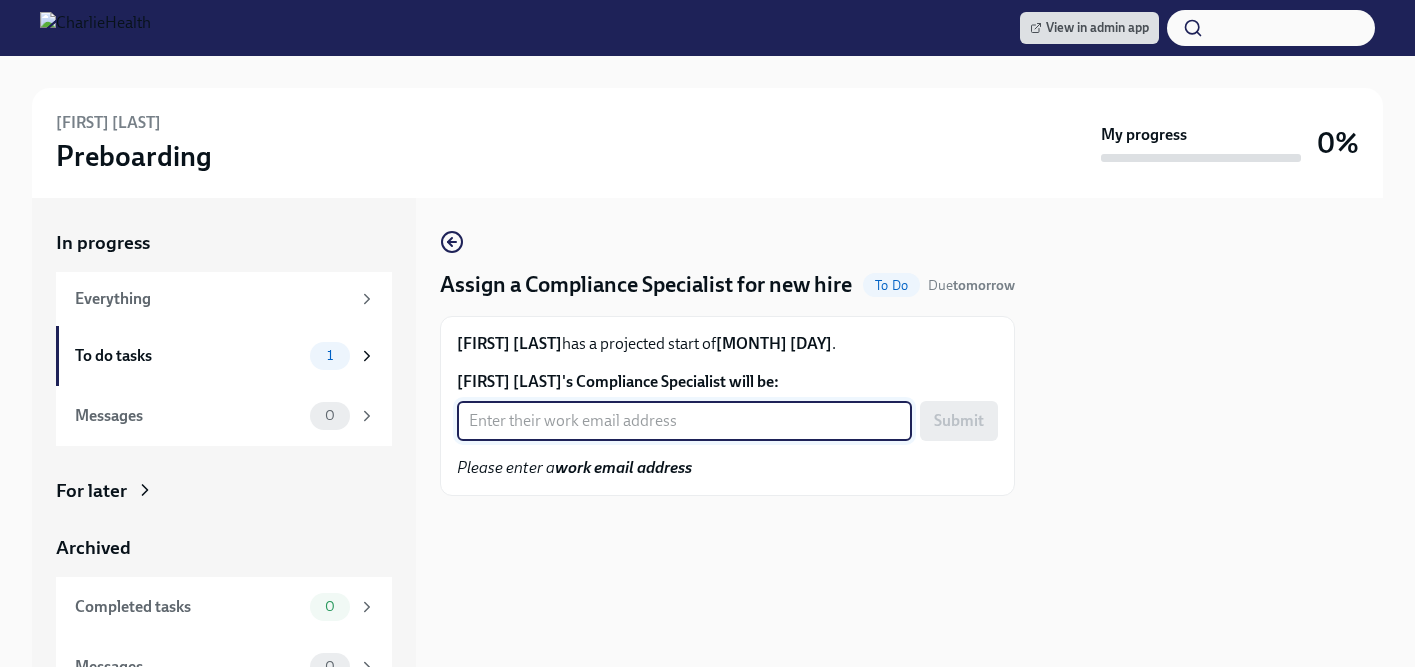 click on "Rahel Girma's Compliance Specialist will be:" at bounding box center (684, 421) 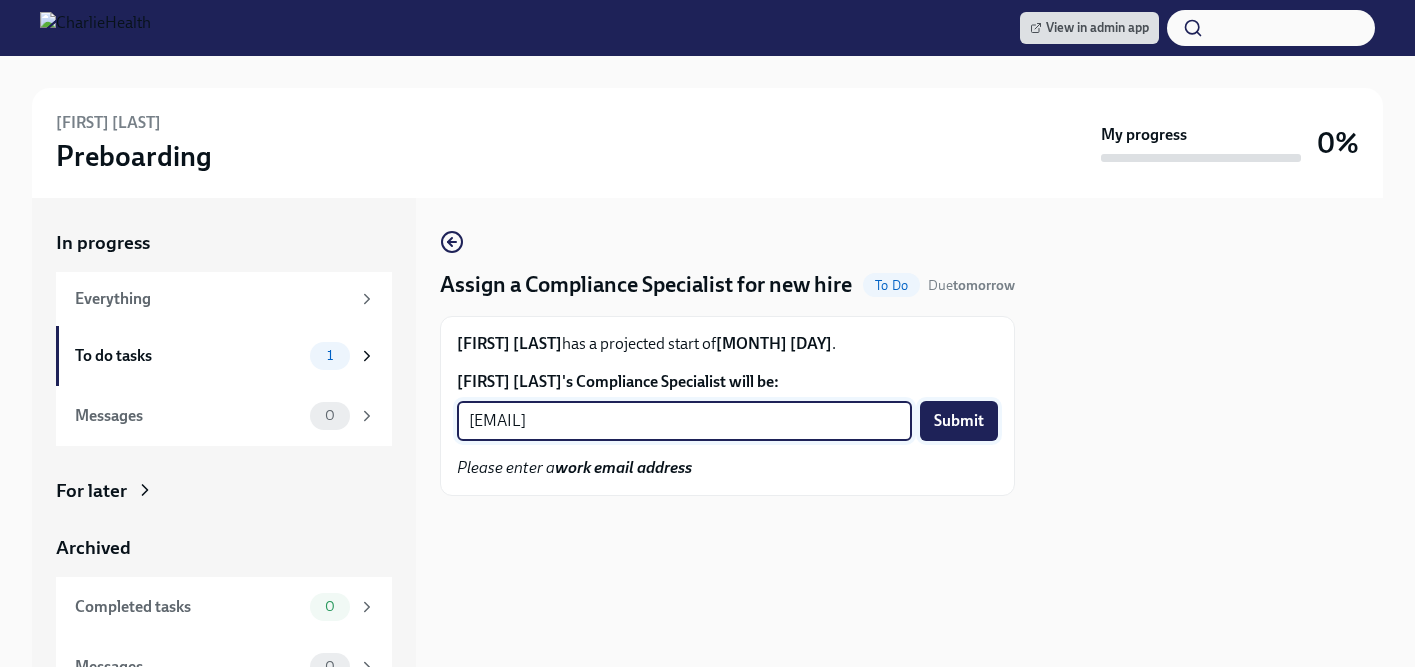 type on "tyler.pieper@charliehealth.com" 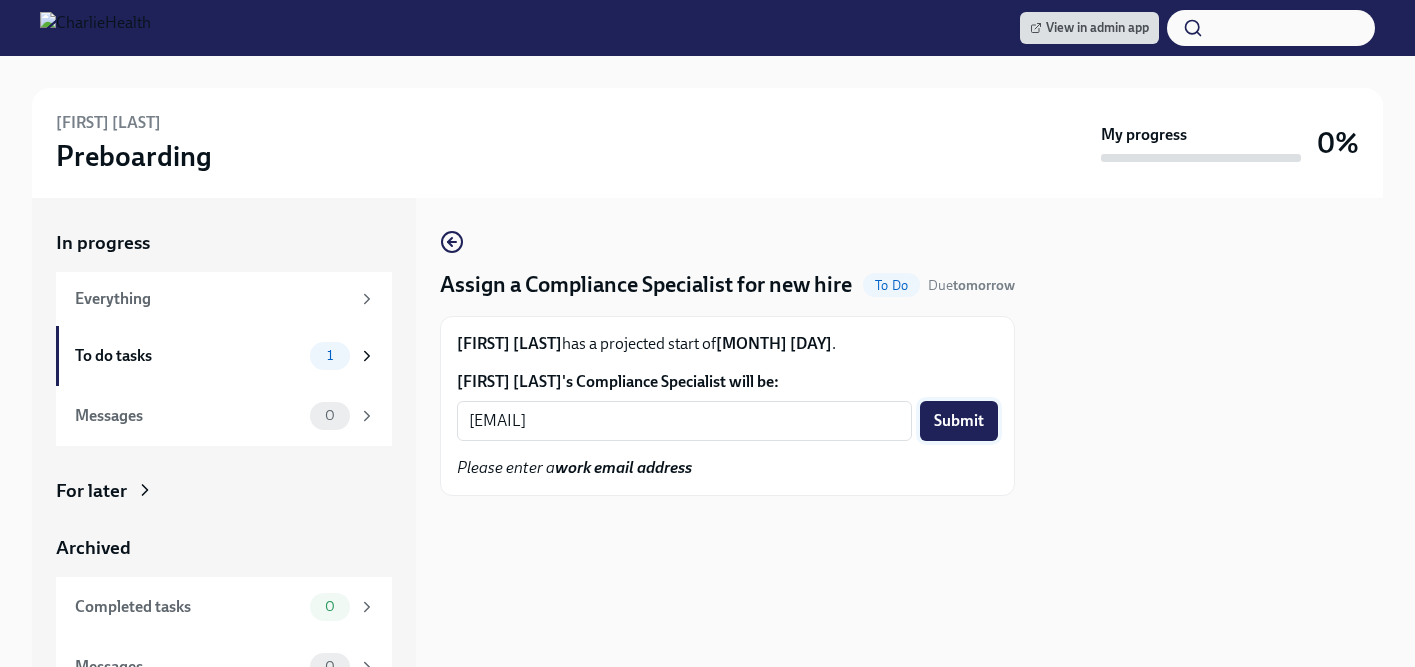 click on "Submit" at bounding box center (959, 421) 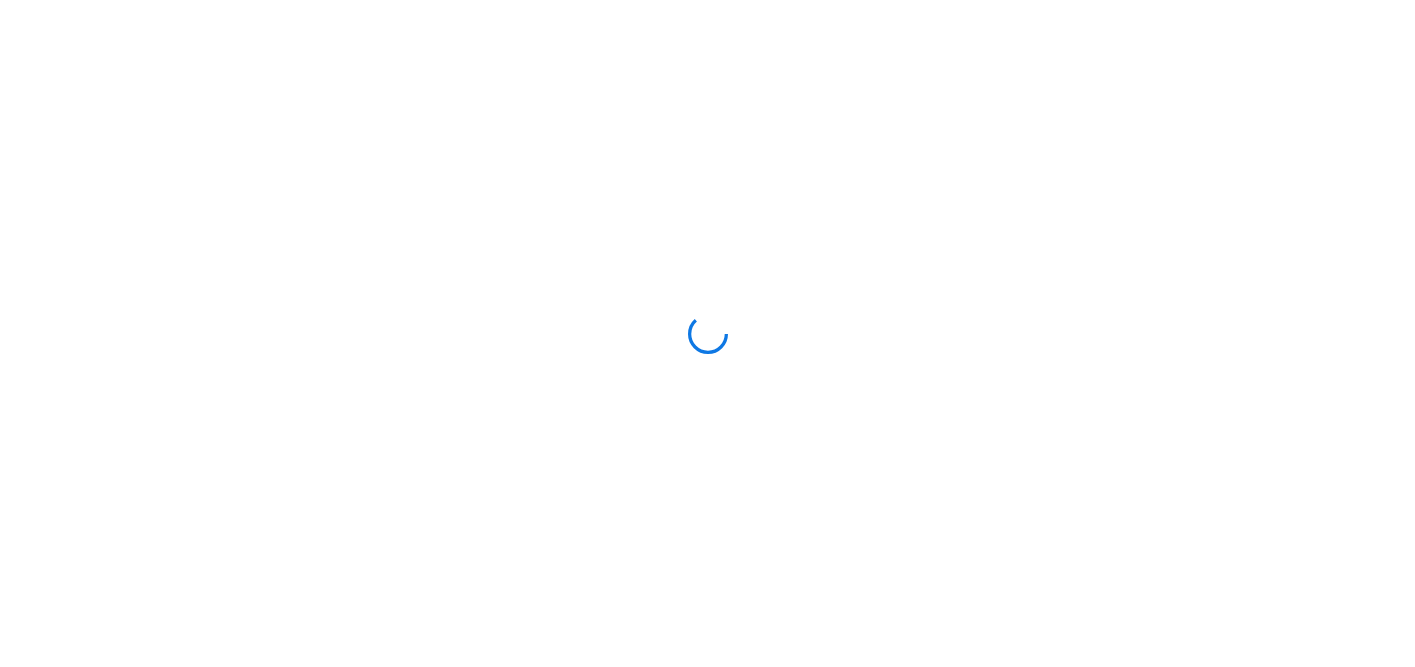 scroll, scrollTop: 0, scrollLeft: 0, axis: both 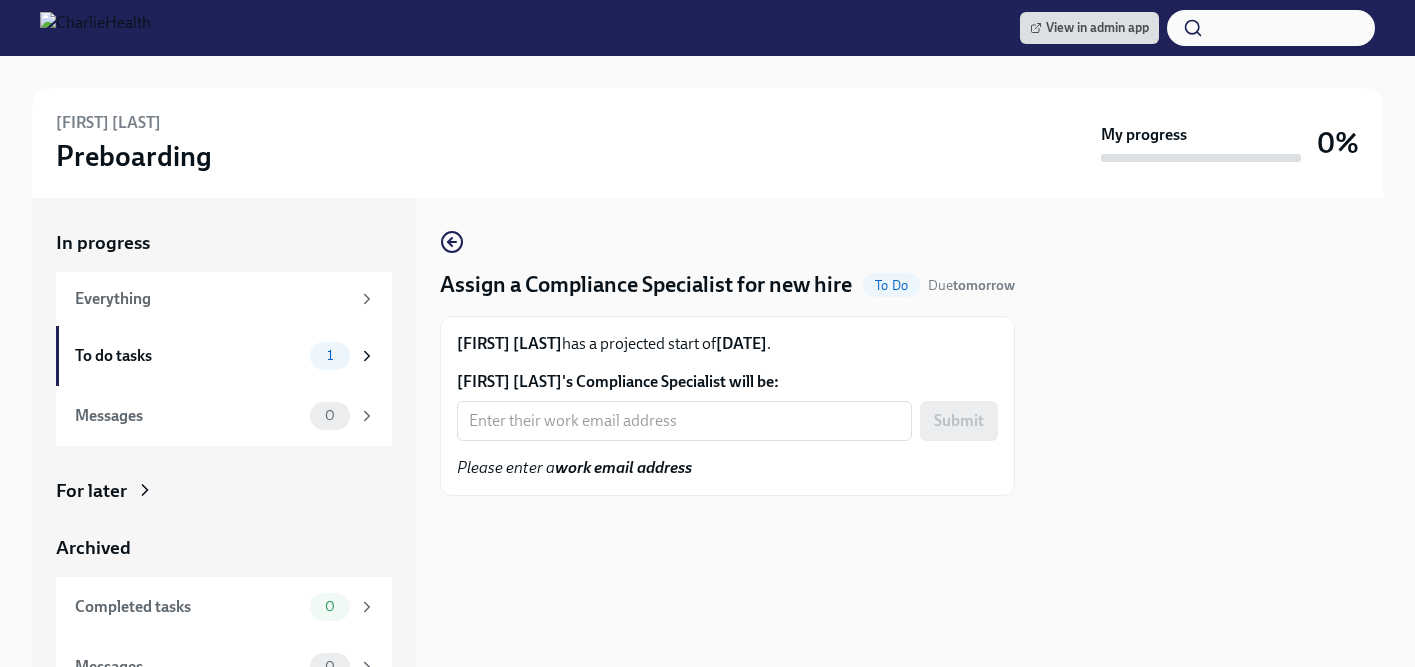 click on "[FIRST] [LAST] has a projected start of [DATE]. [FIRST] [LAST]'s Compliance Specialist will be: Submit Please enter a work email address" at bounding box center (727, 406) 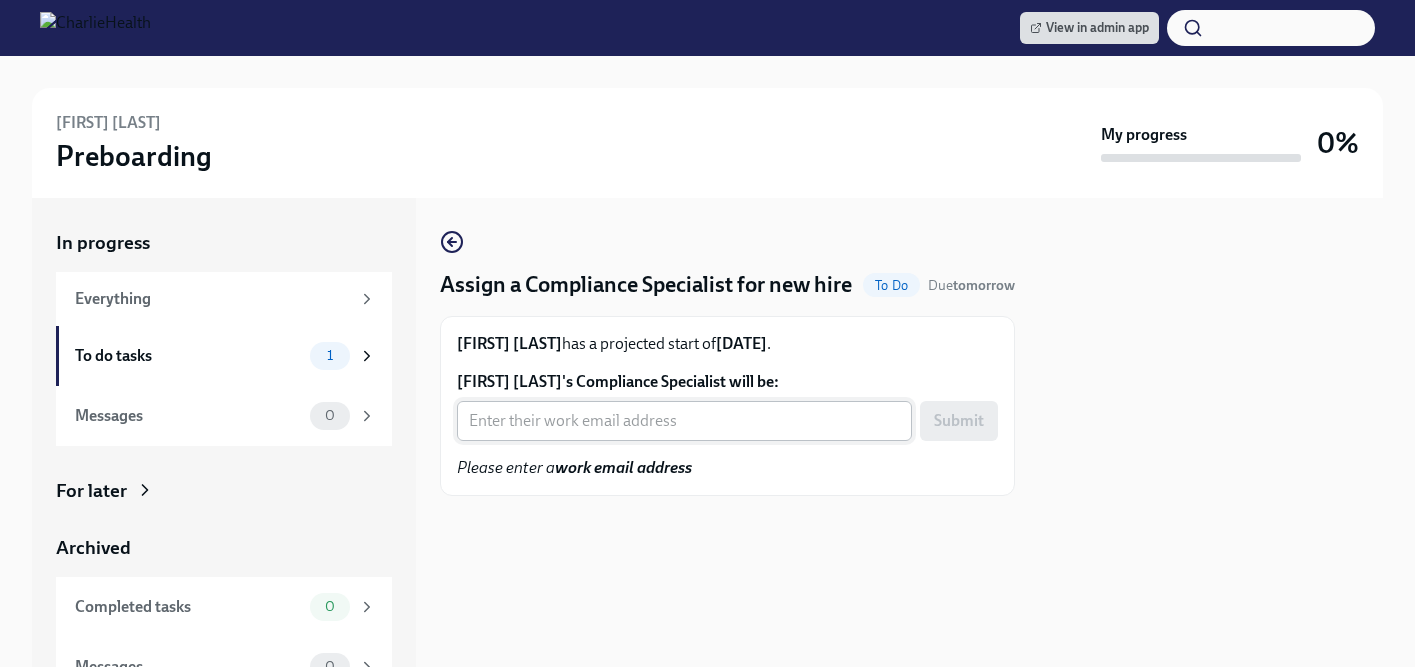 click on "[FIRST] [LAST]'s Compliance Specialist will be:" at bounding box center (684, 421) 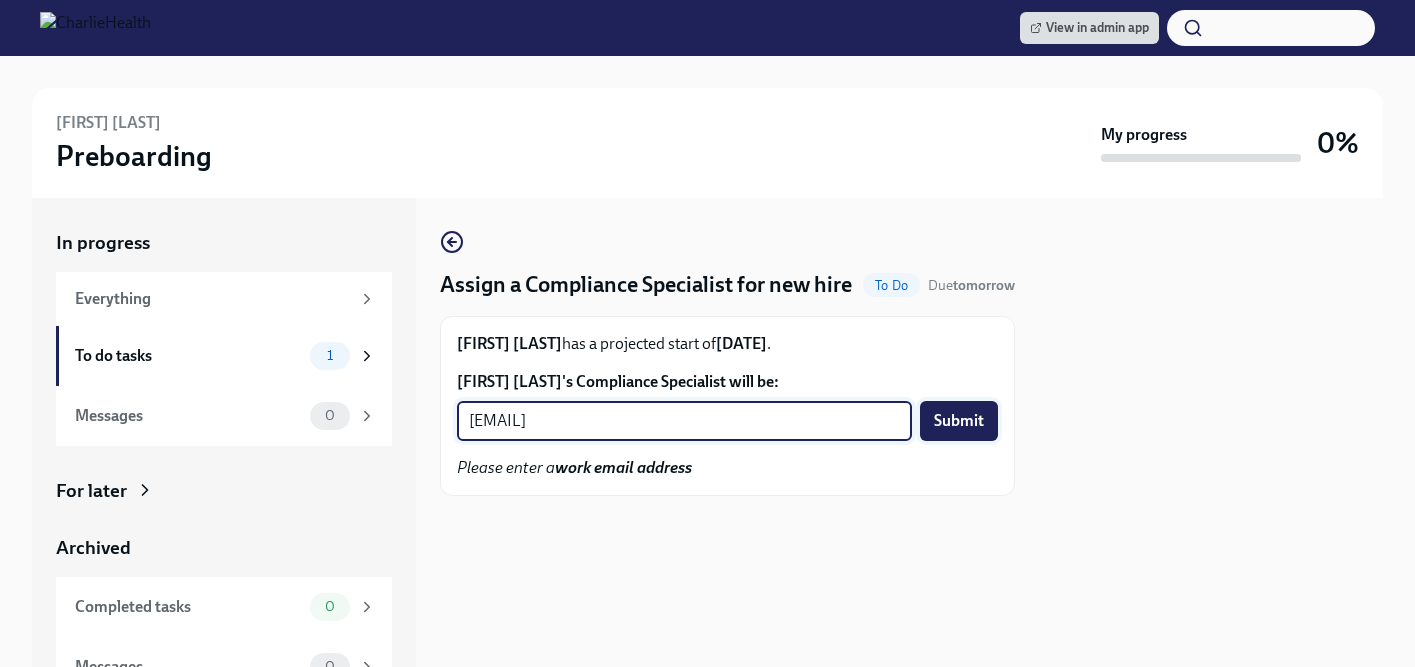 type on "[EMAIL]" 